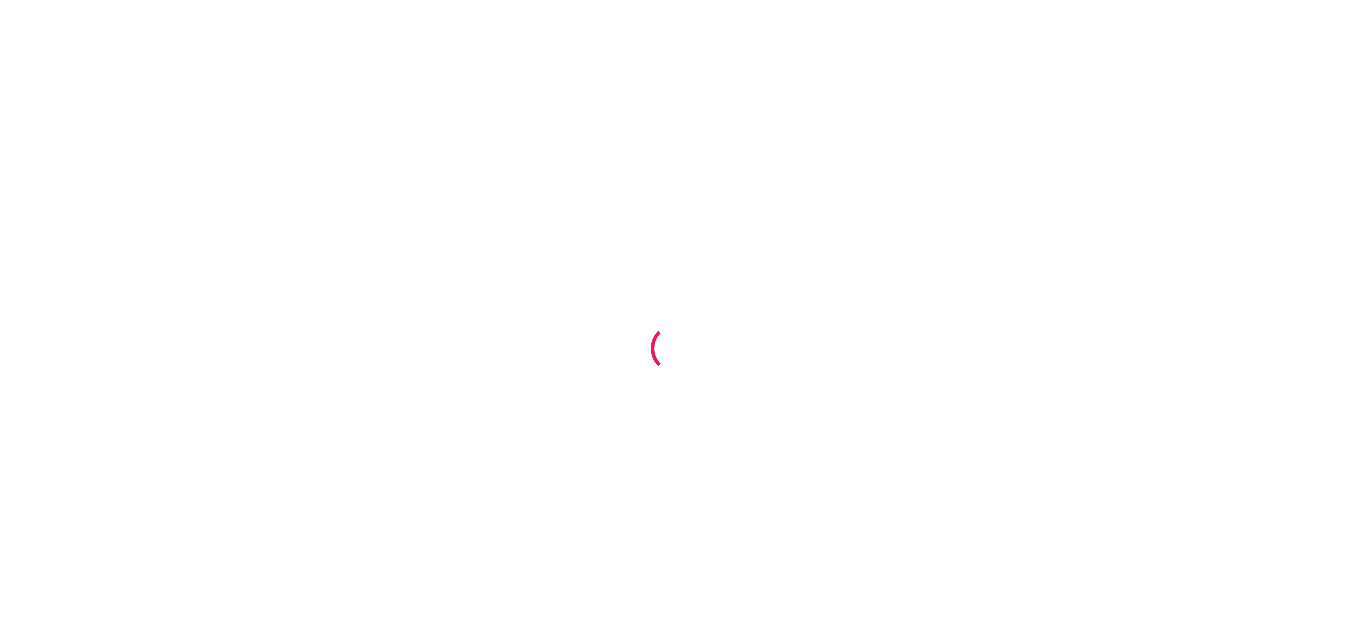 scroll, scrollTop: 0, scrollLeft: 0, axis: both 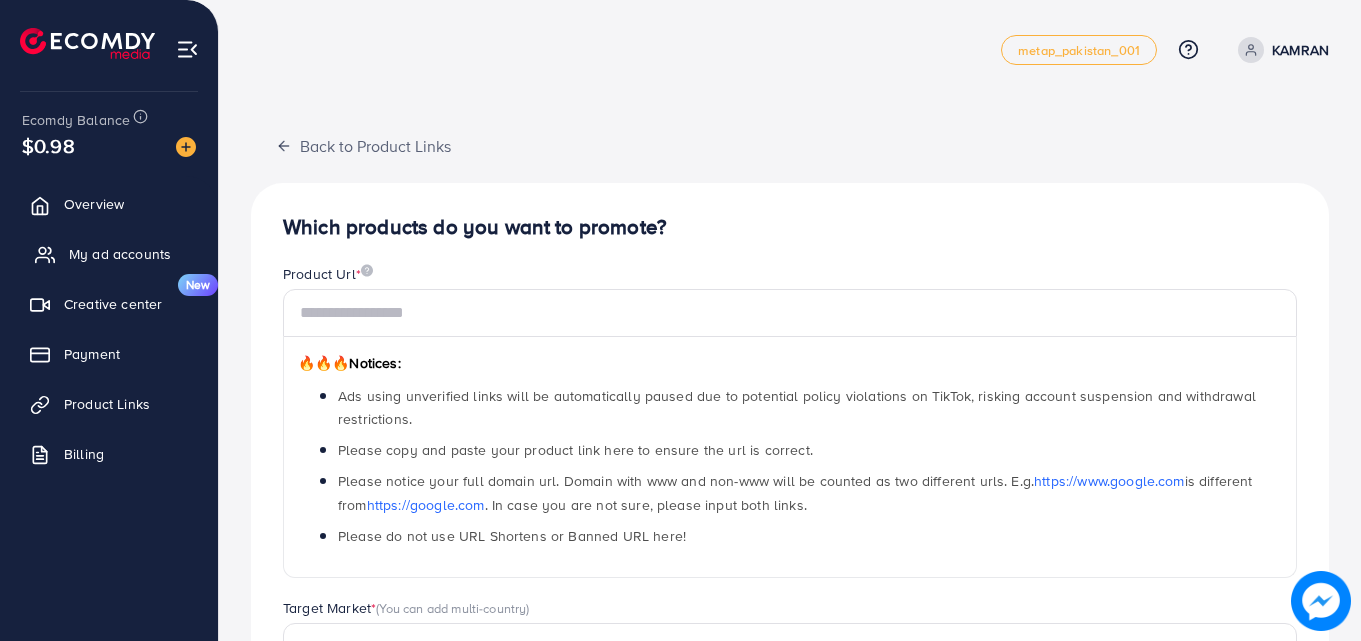click on "My ad accounts" at bounding box center (109, 254) 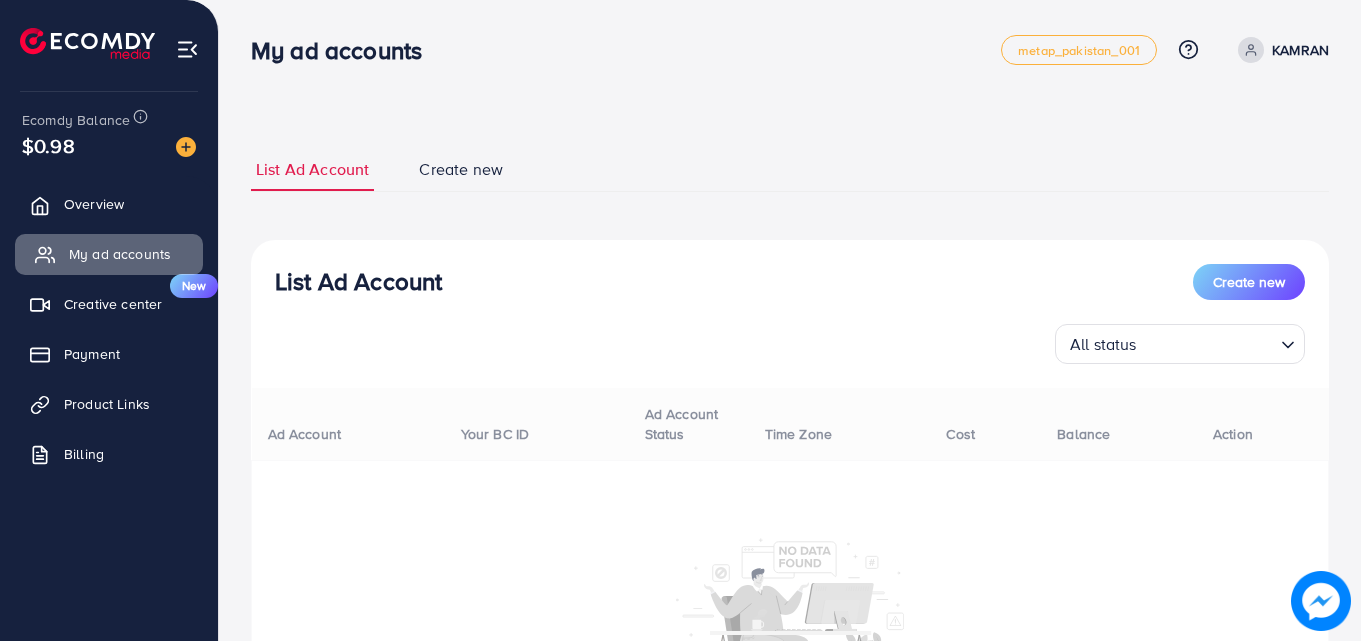 click on "My ad accounts" at bounding box center [109, 254] 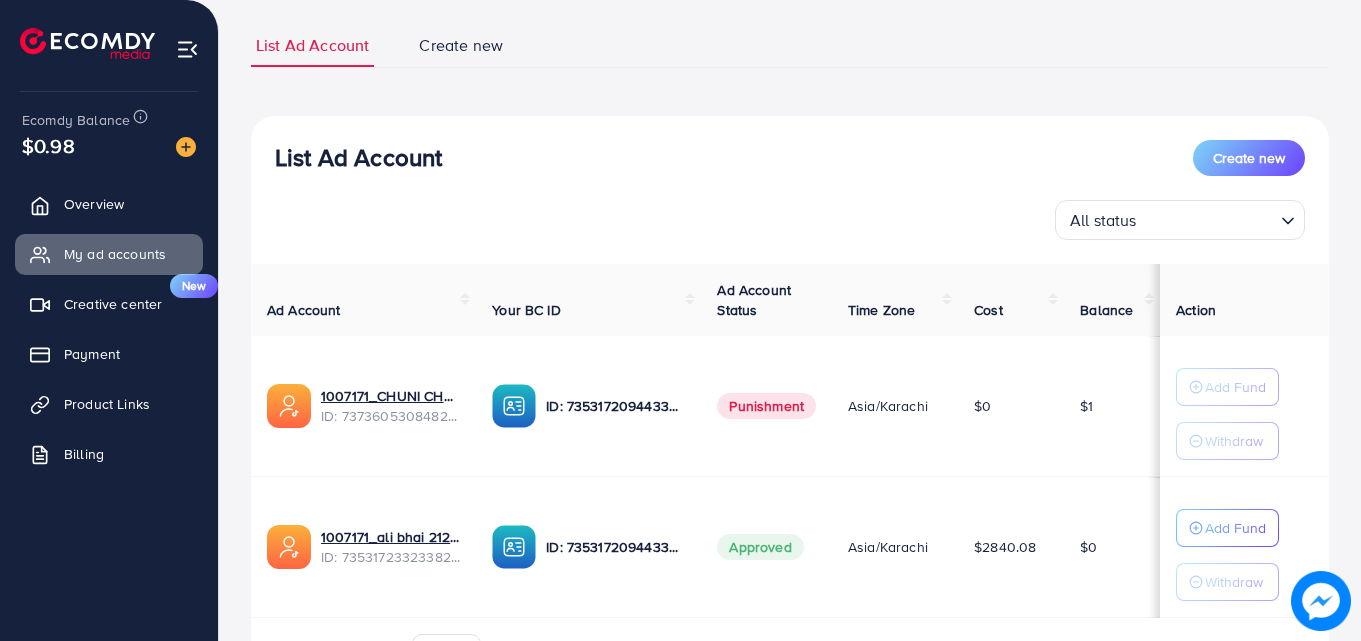 scroll, scrollTop: 132, scrollLeft: 0, axis: vertical 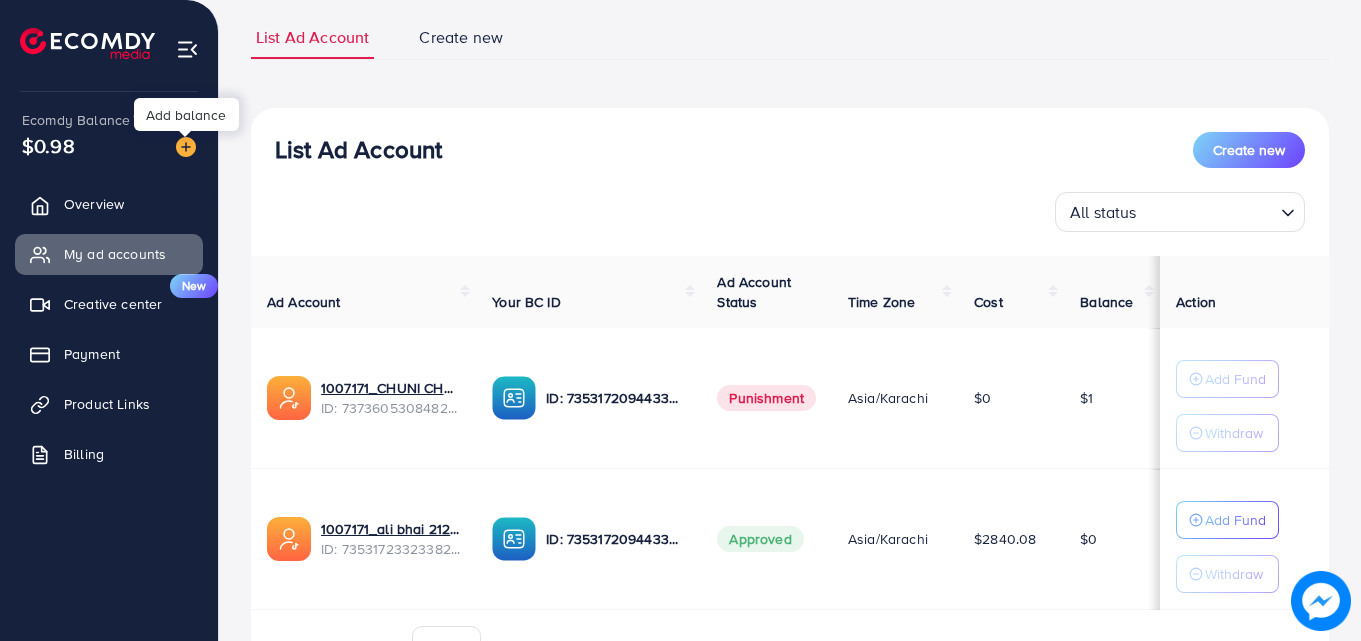 click at bounding box center (186, 147) 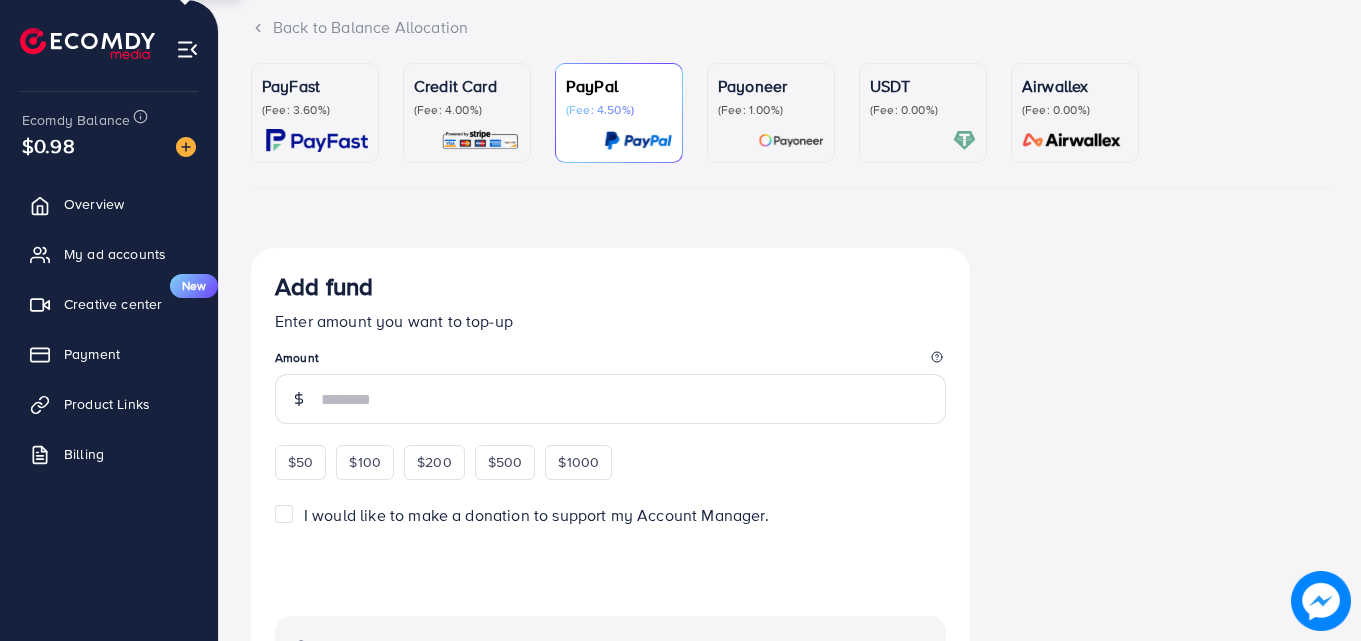 scroll, scrollTop: 0, scrollLeft: 0, axis: both 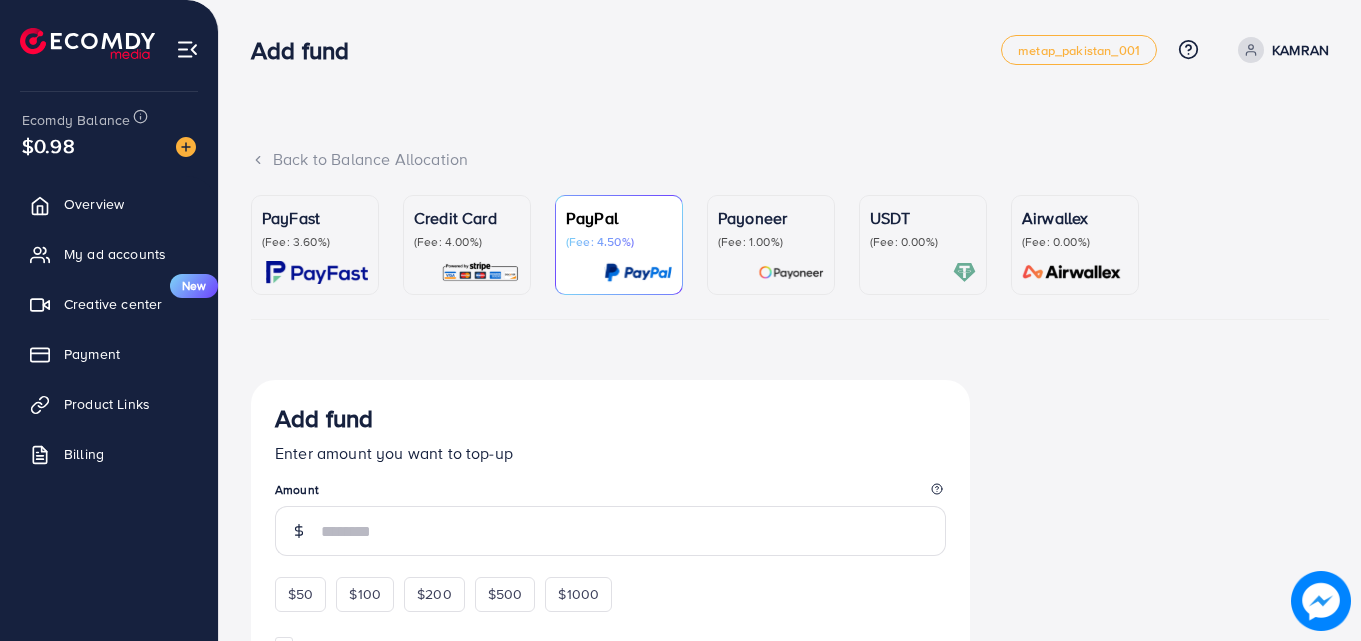 click on "USDT   (Fee: 0.00%)" at bounding box center [923, 245] 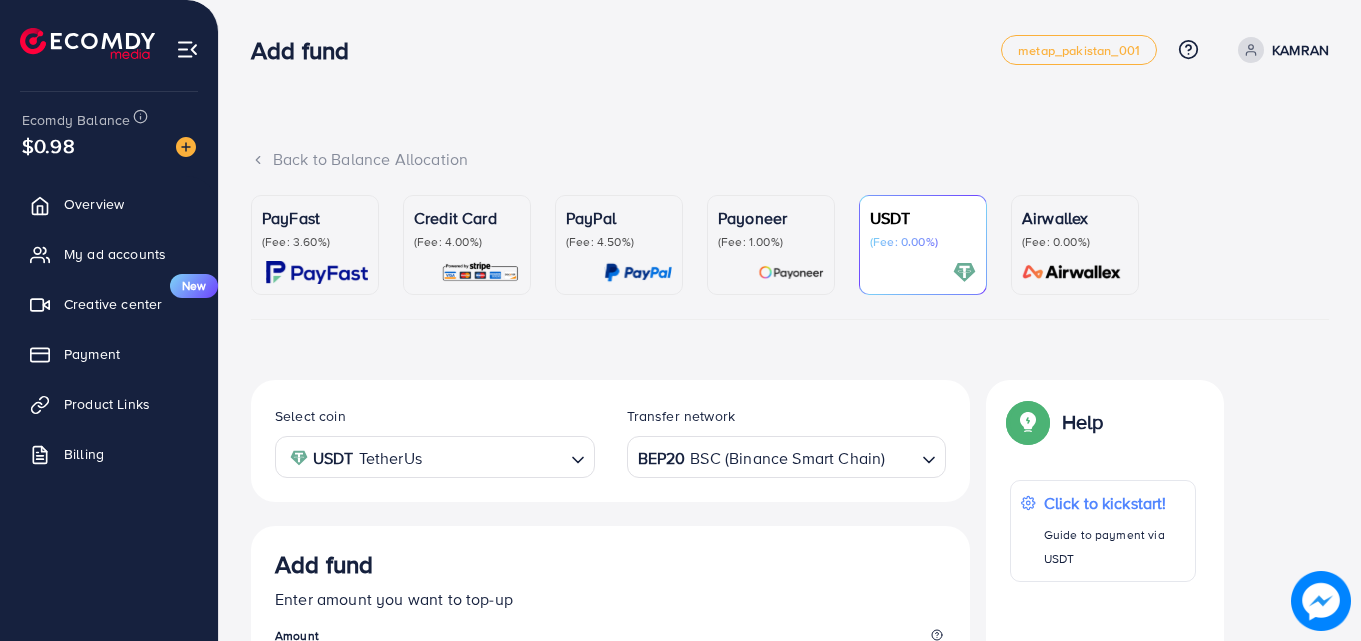click on "BEP20 BSC (Binance Smart Chain)" at bounding box center (775, 455) 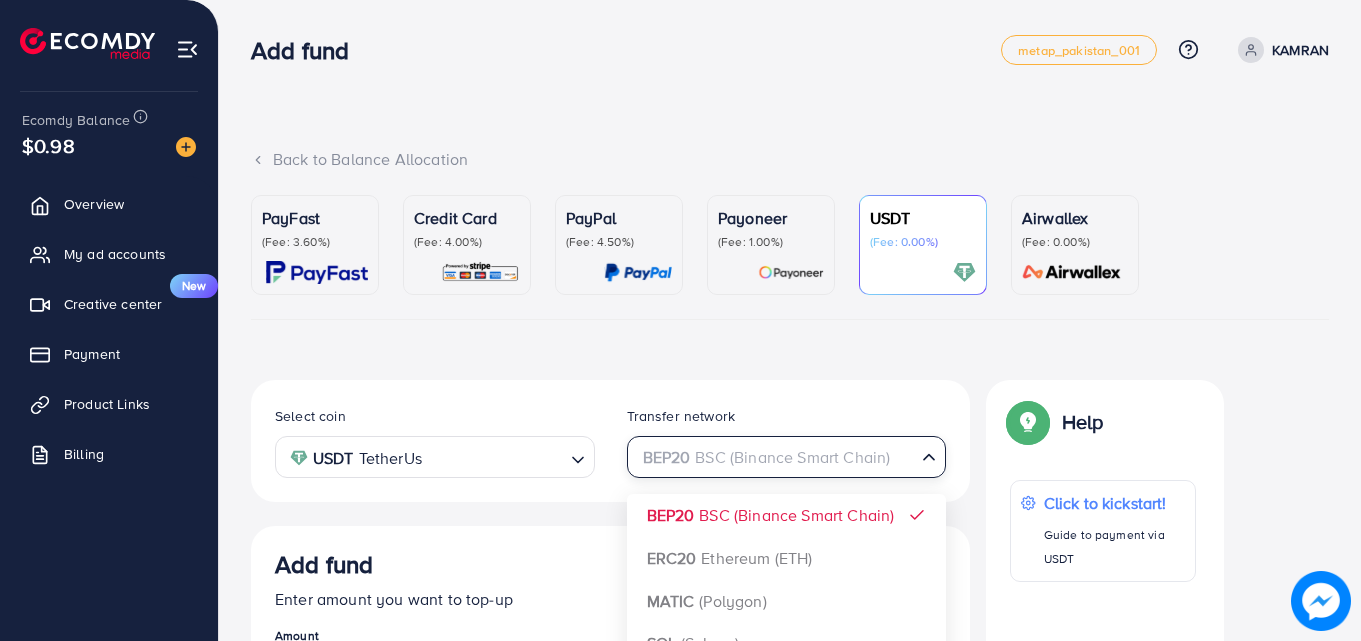 click on "Credit Card" at bounding box center [467, 218] 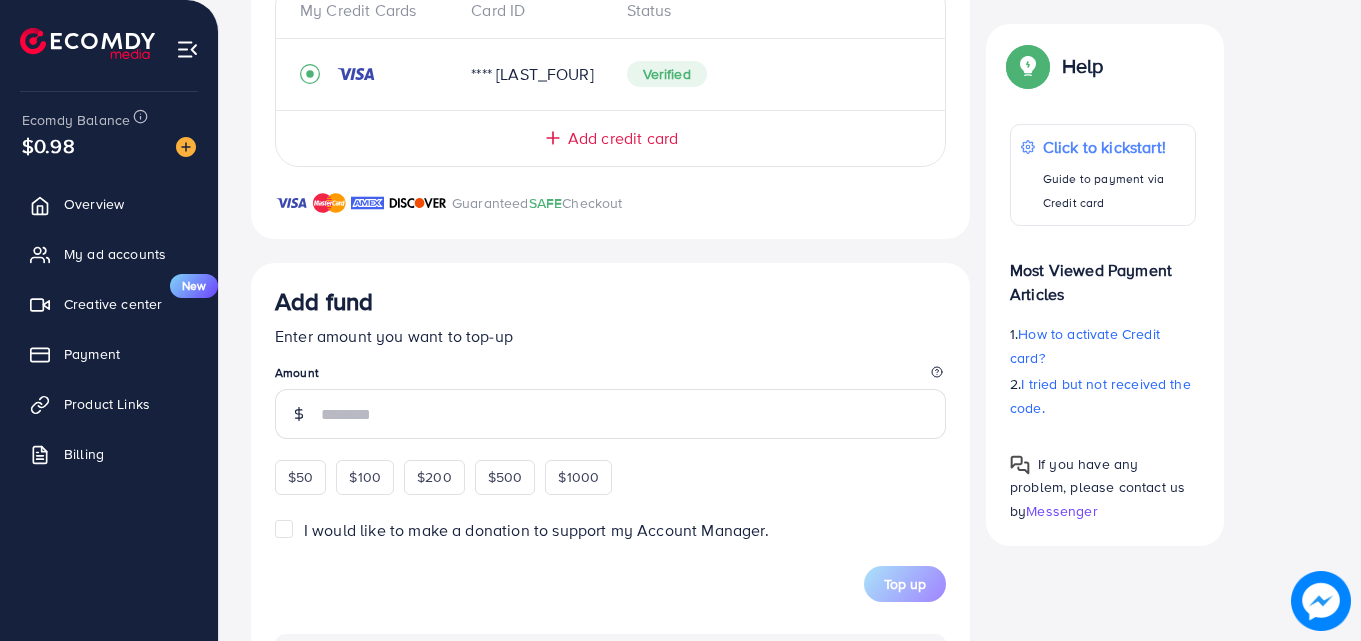 scroll, scrollTop: 482, scrollLeft: 0, axis: vertical 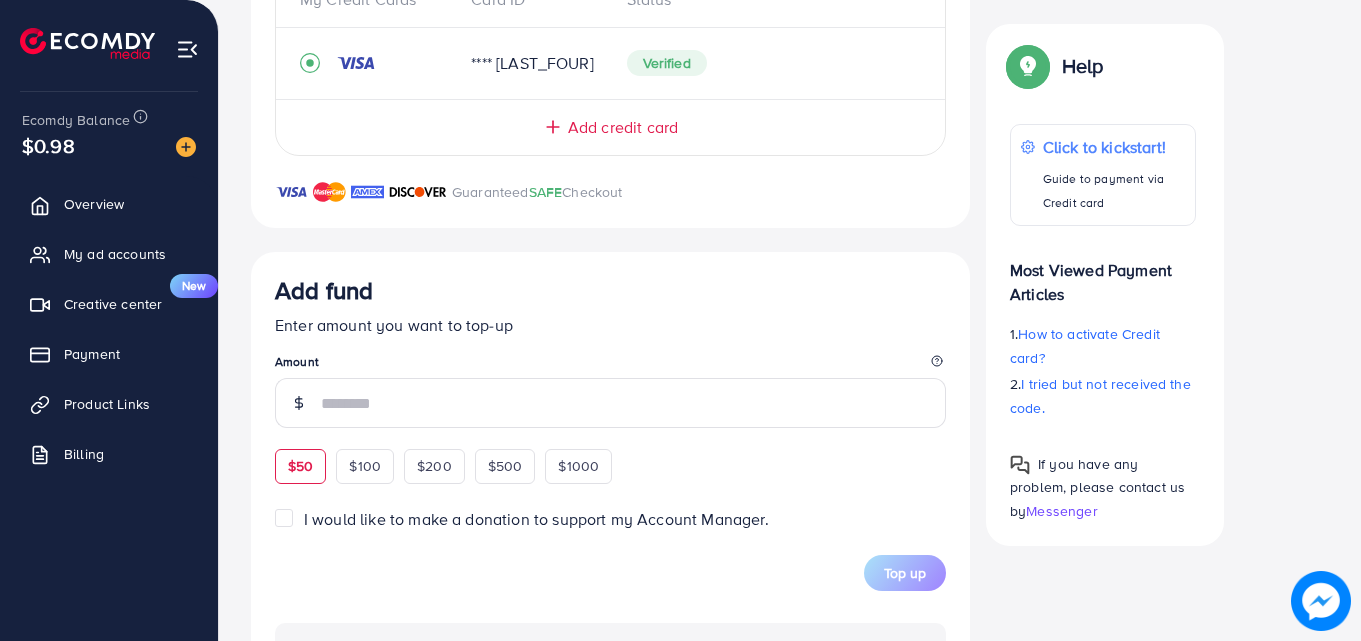click on "$50" at bounding box center (300, 466) 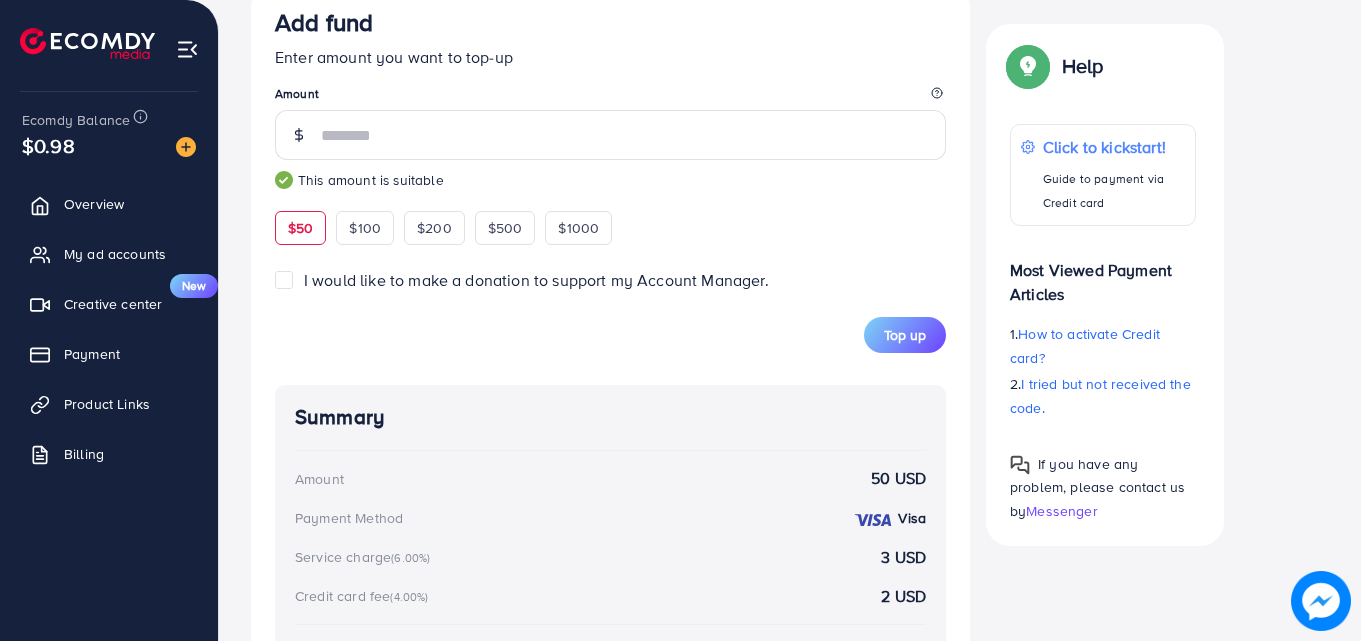 scroll, scrollTop: 755, scrollLeft: 0, axis: vertical 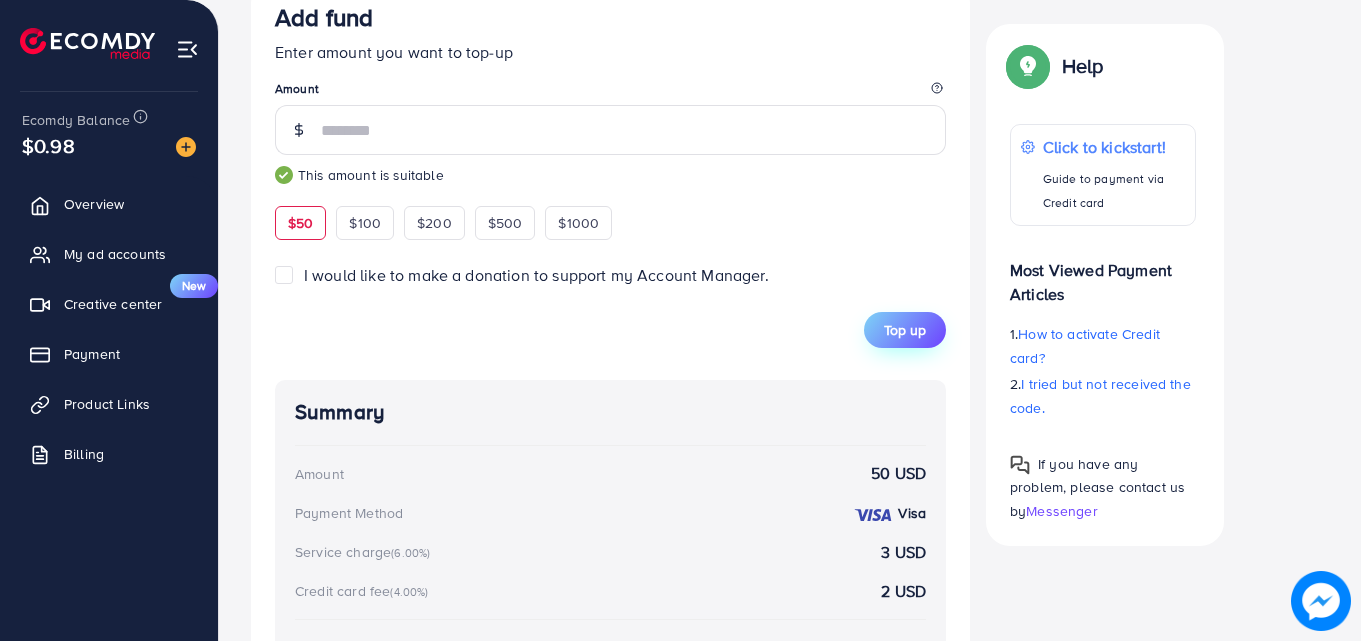 click on "Top up" at bounding box center (905, 330) 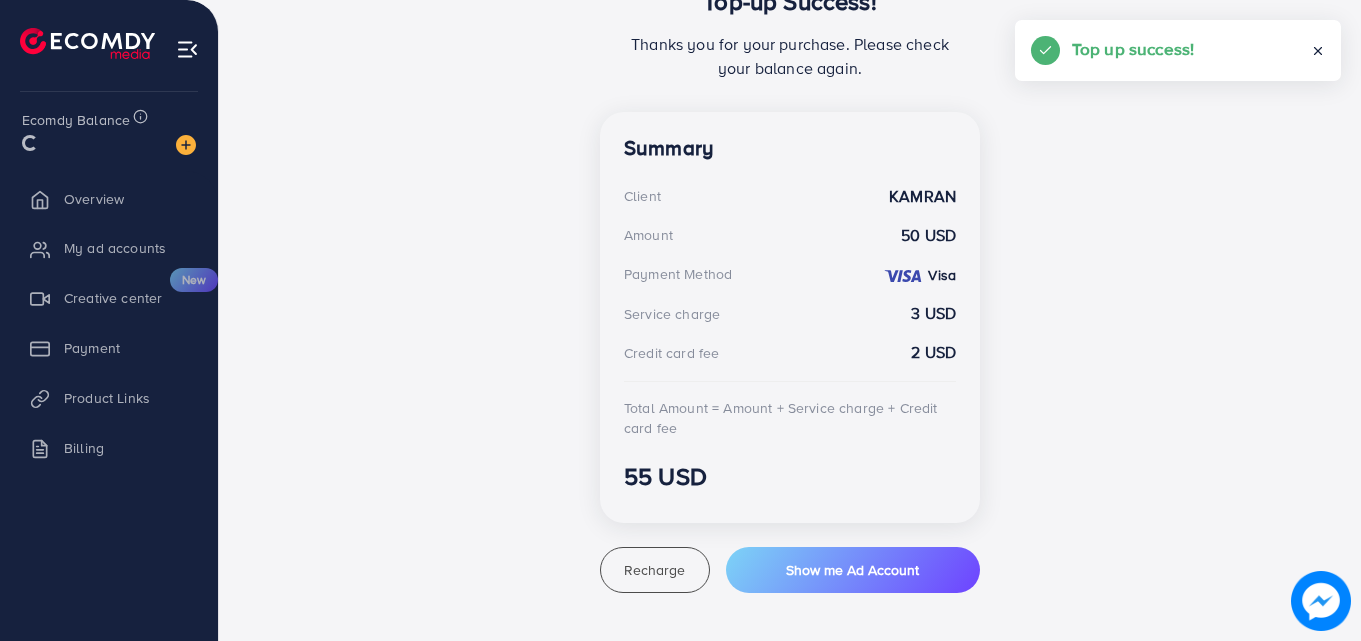scroll, scrollTop: 470, scrollLeft: 0, axis: vertical 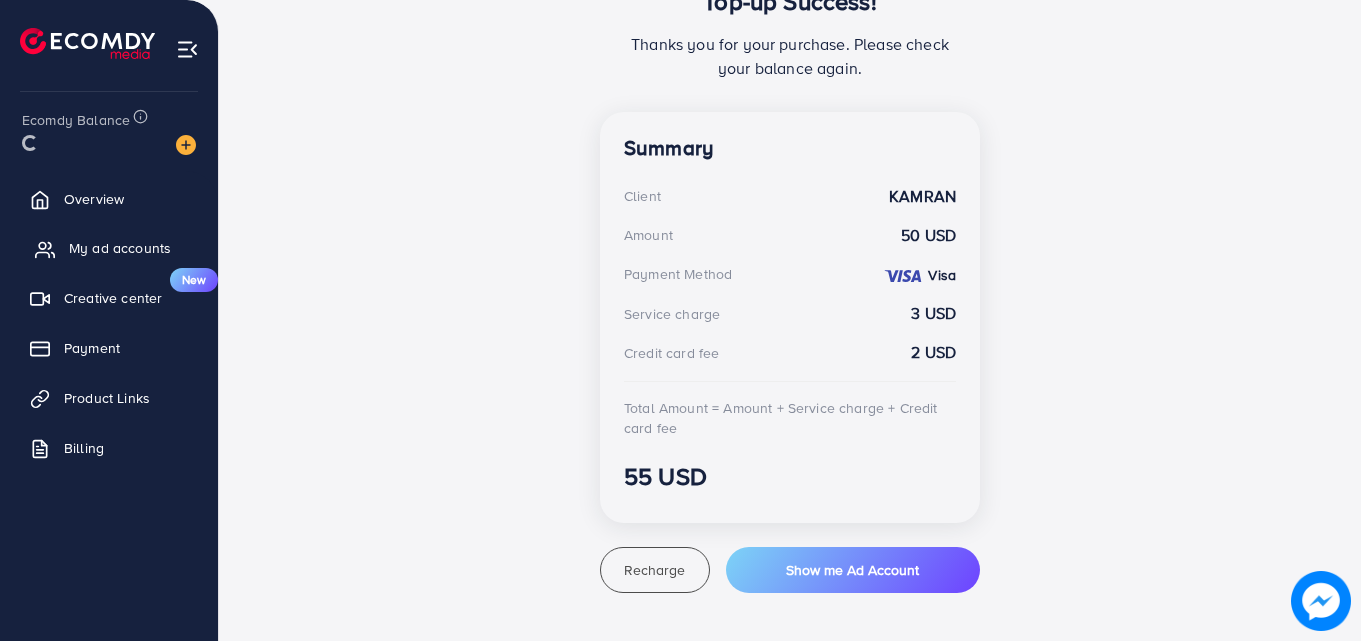 click on "My ad accounts" at bounding box center (120, 248) 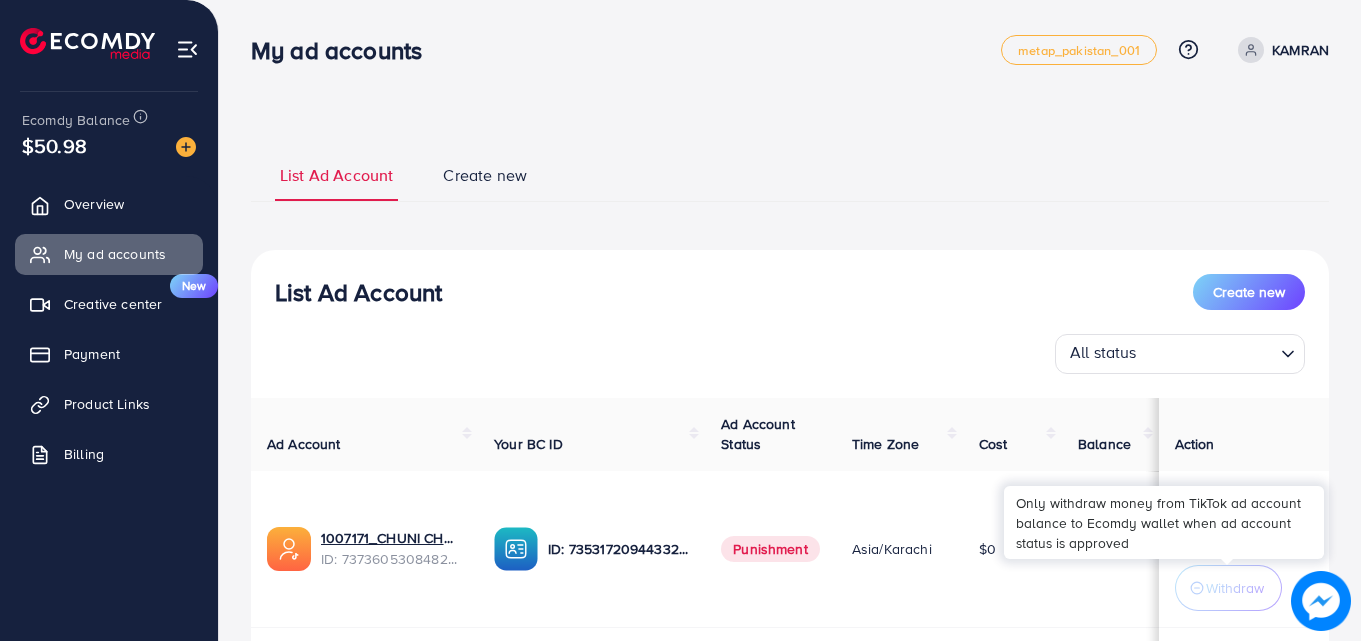 scroll, scrollTop: 288, scrollLeft: 0, axis: vertical 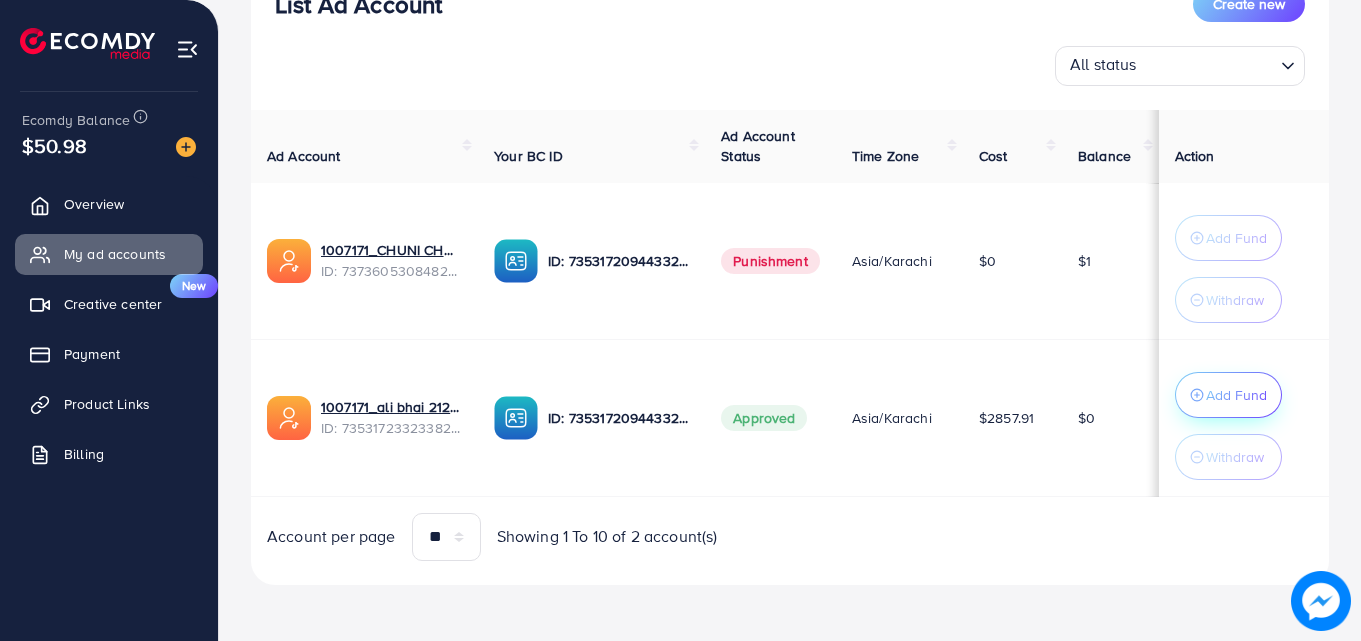 click on "Add Fund" at bounding box center (1228, 395) 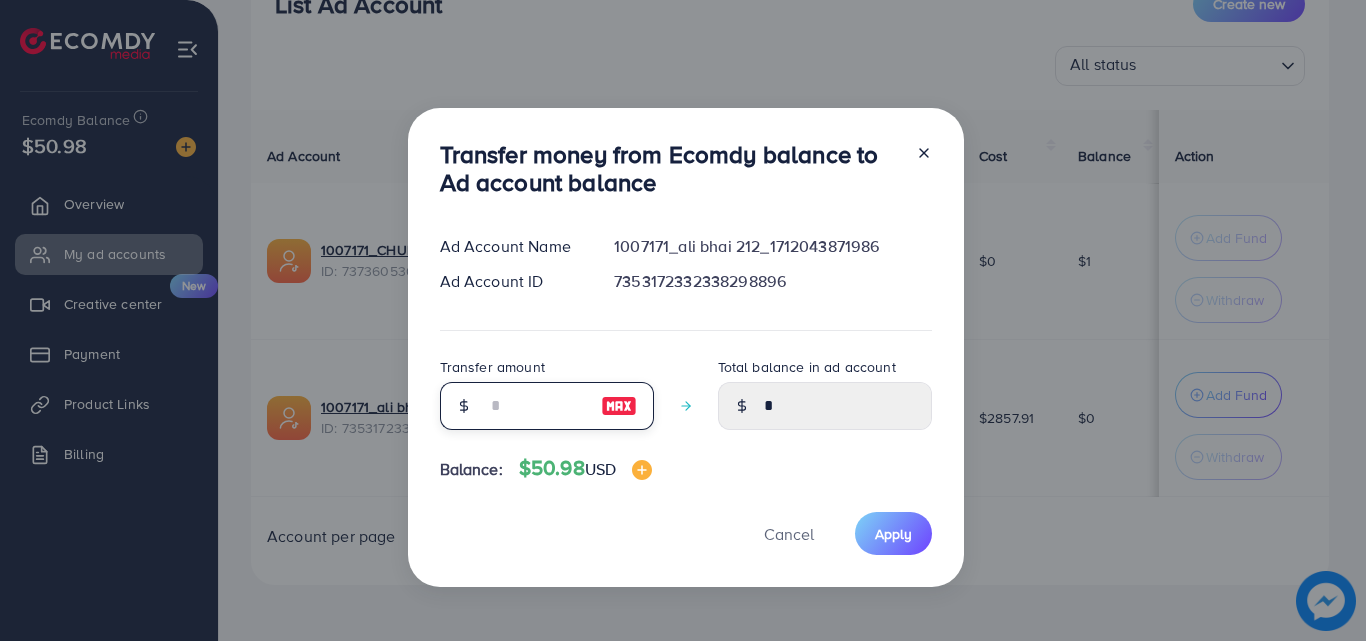 click at bounding box center (536, 406) 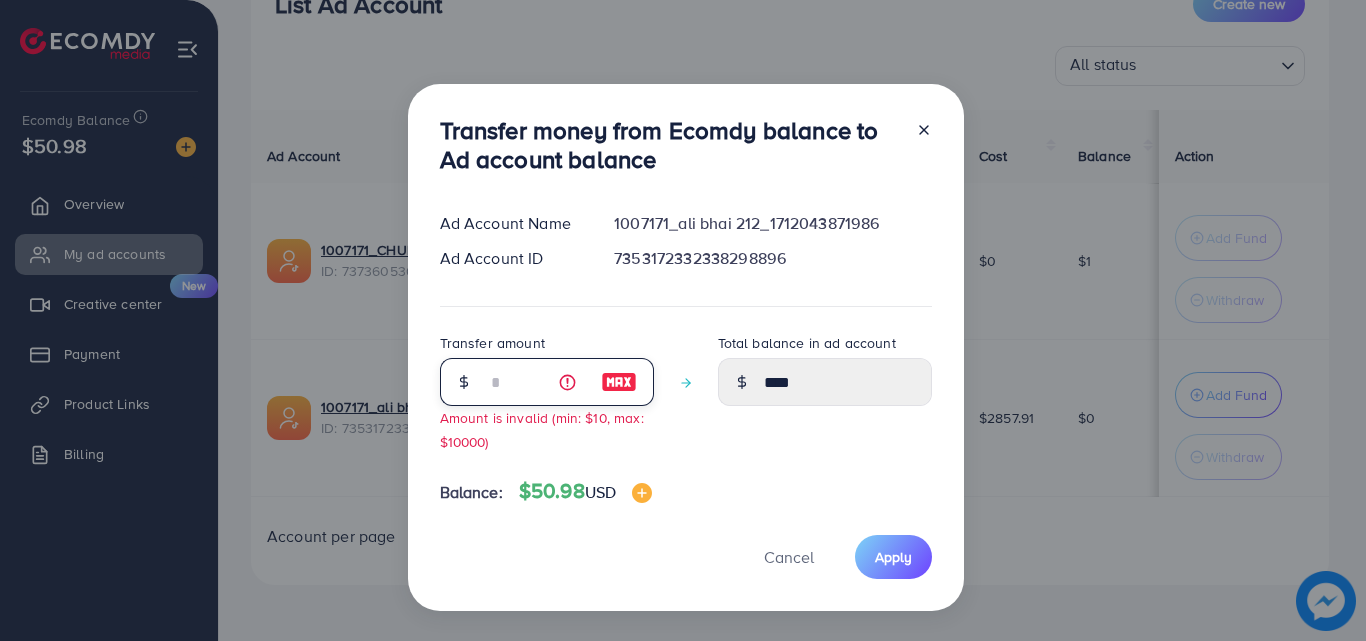type on "**" 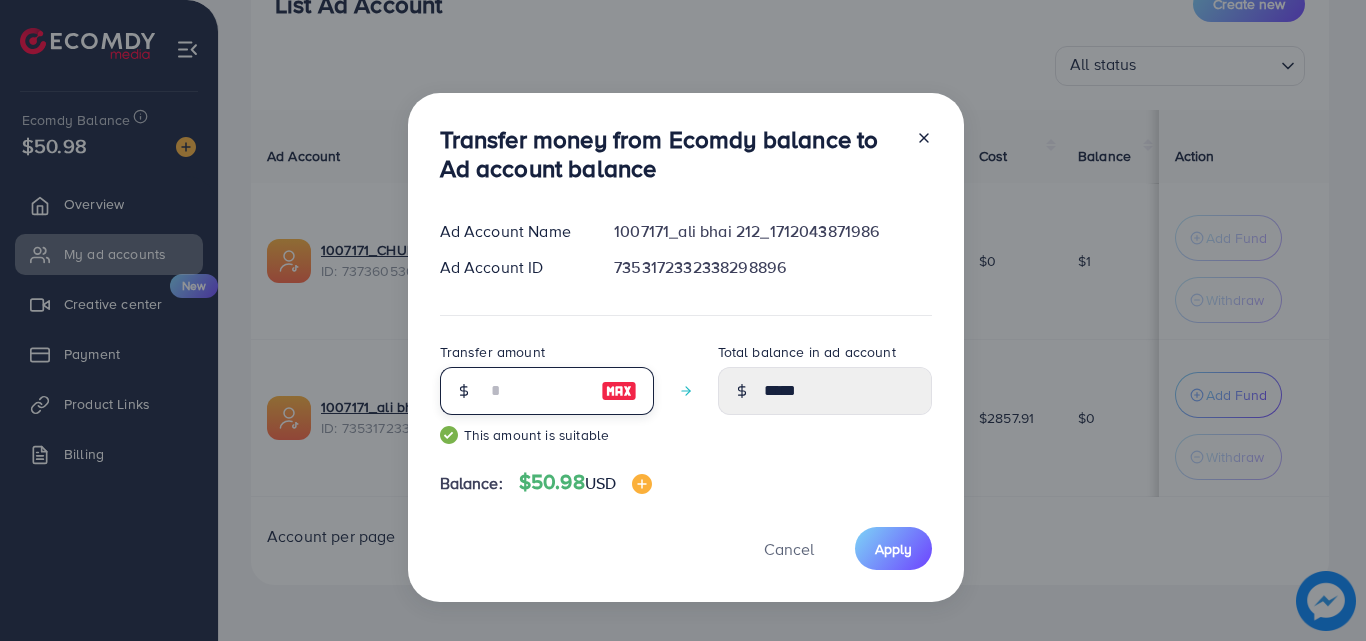 type on "*" 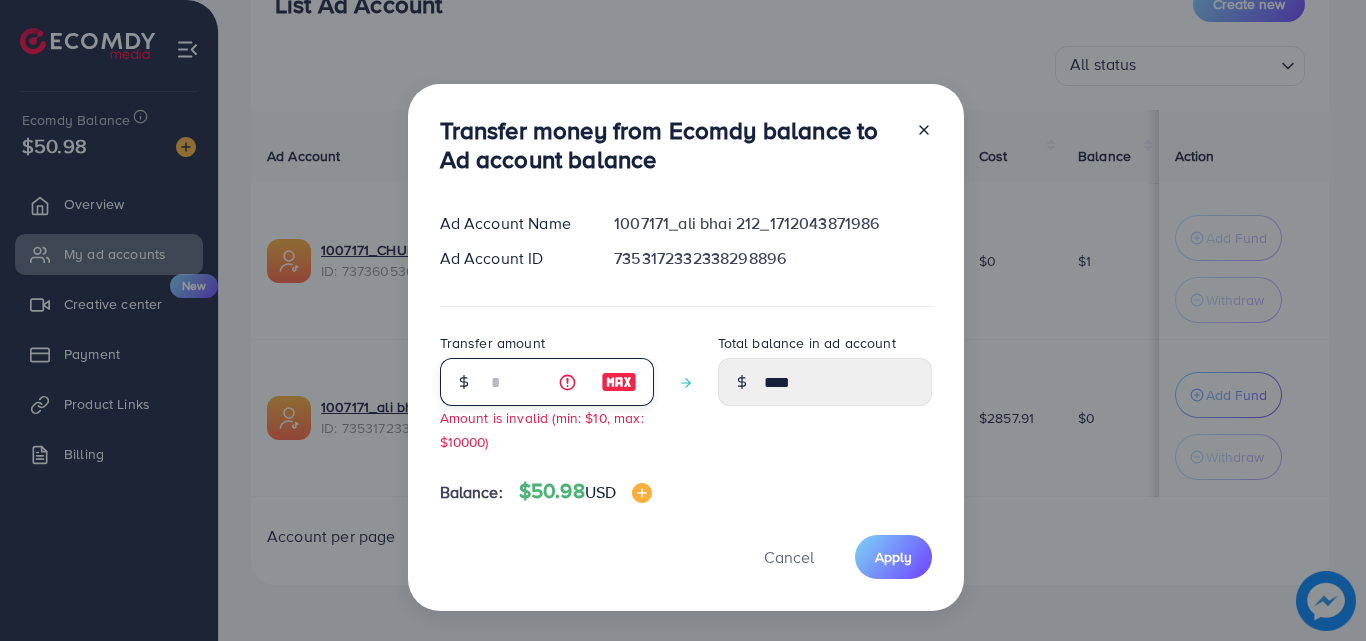 type on "**" 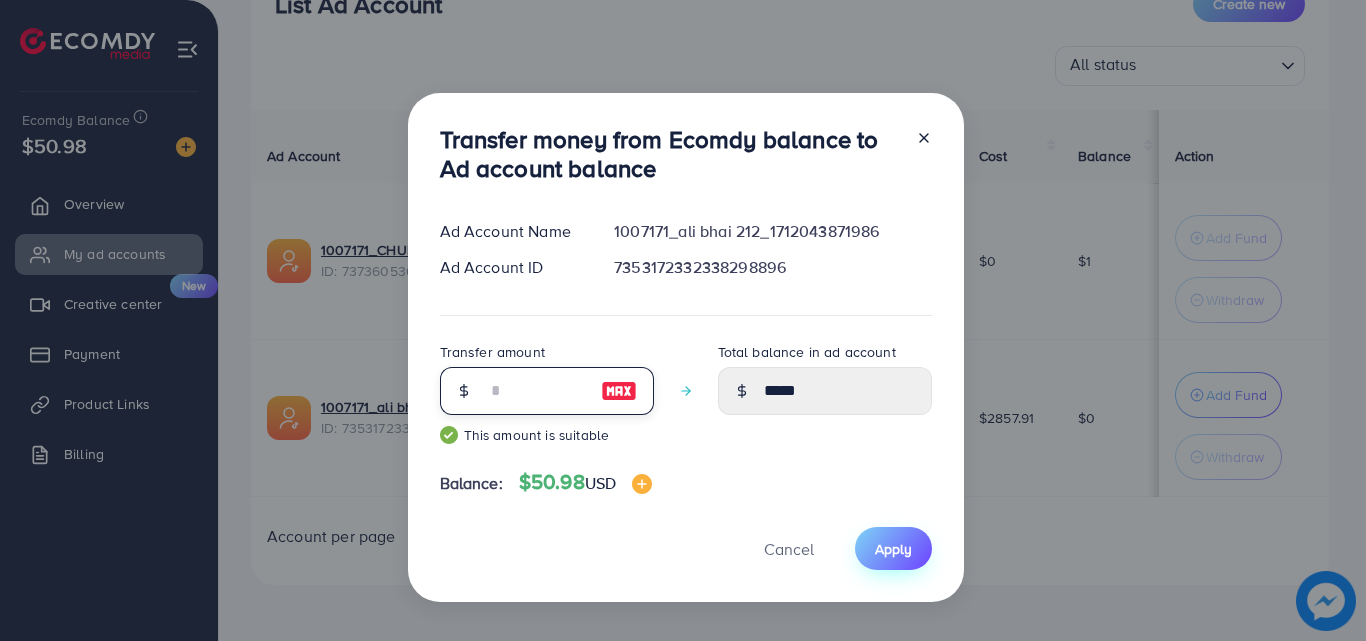 type on "**" 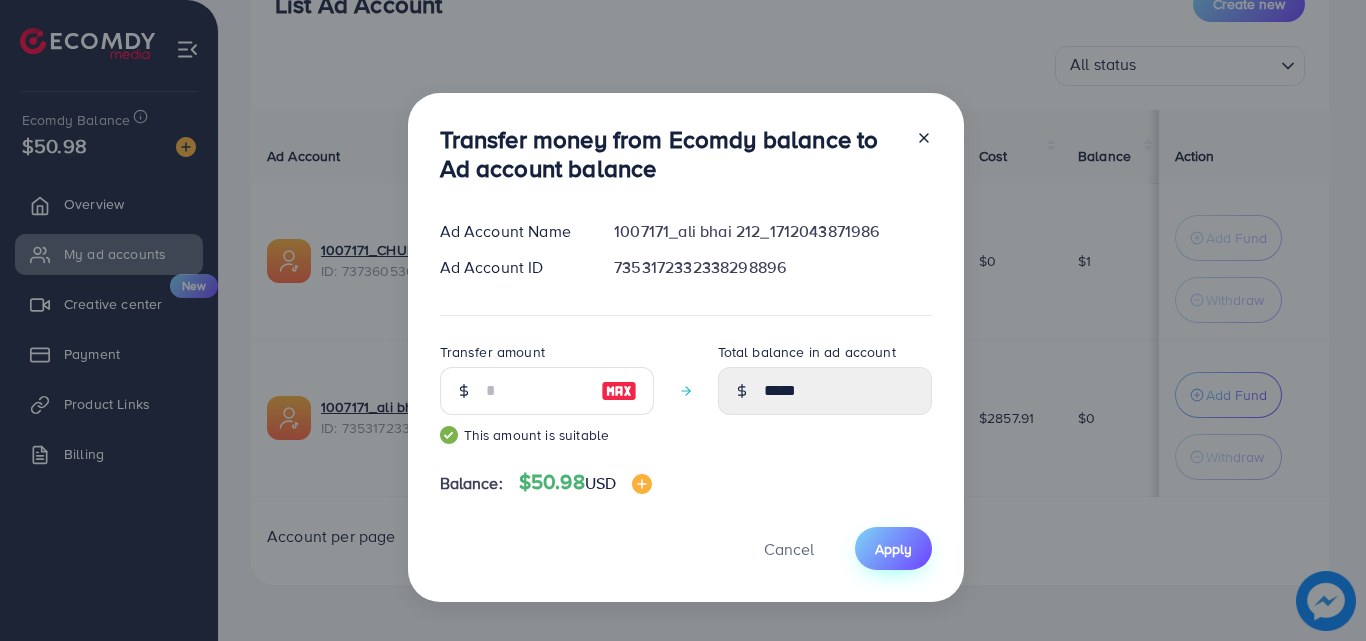 click on "Apply" at bounding box center (893, 549) 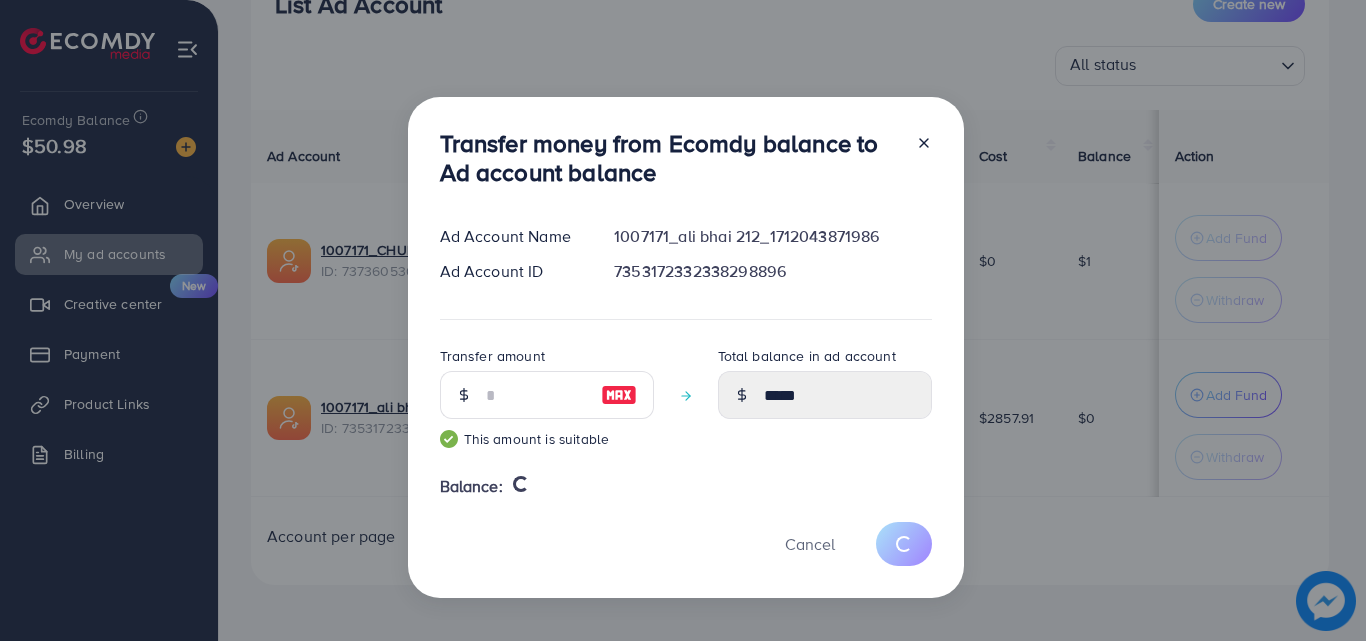 type 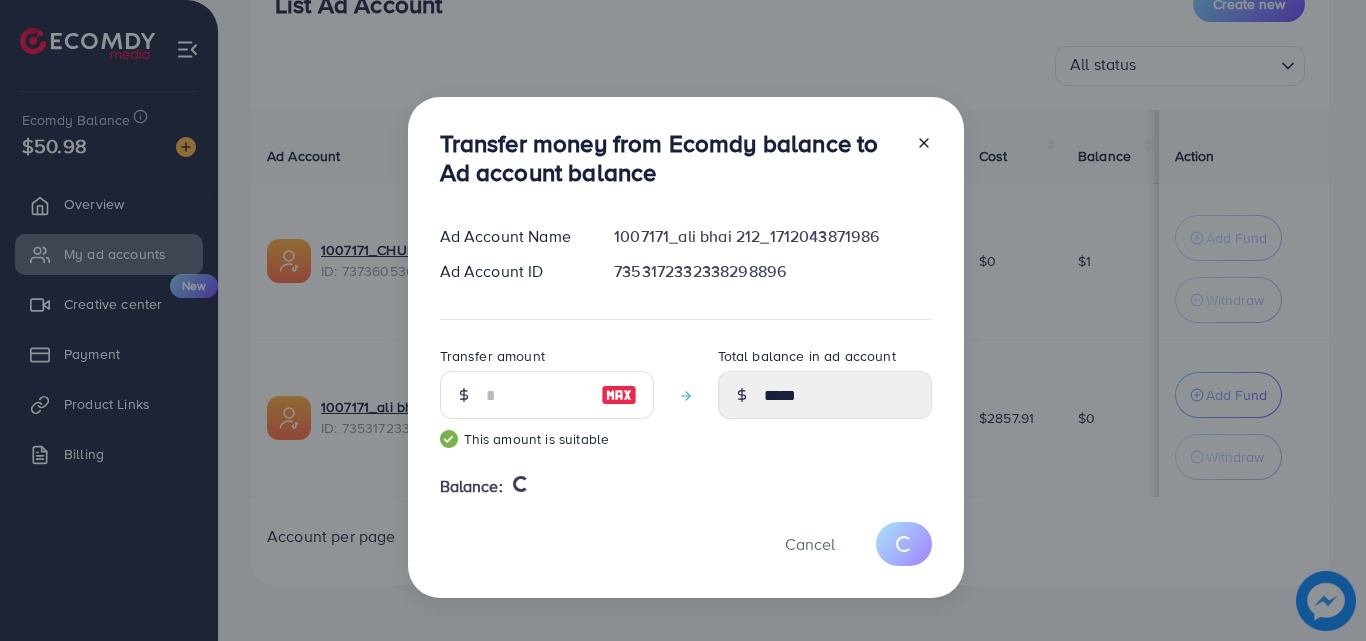 type on "*" 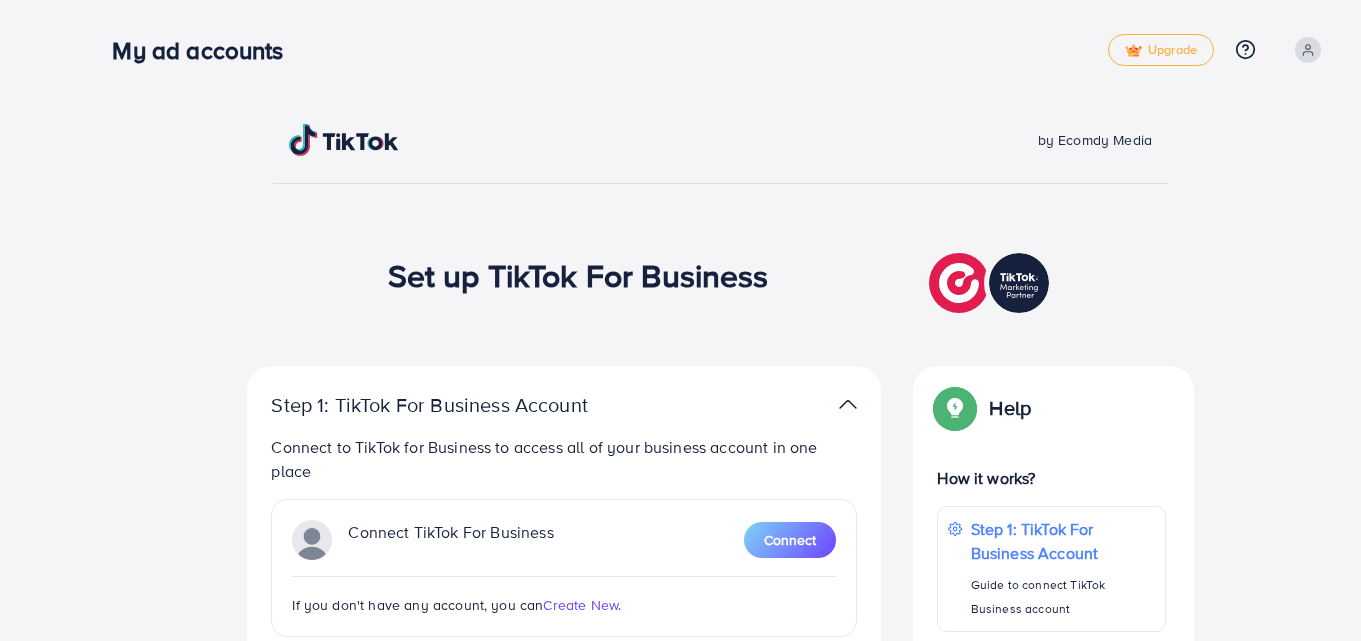 scroll, scrollTop: 0, scrollLeft: 0, axis: both 